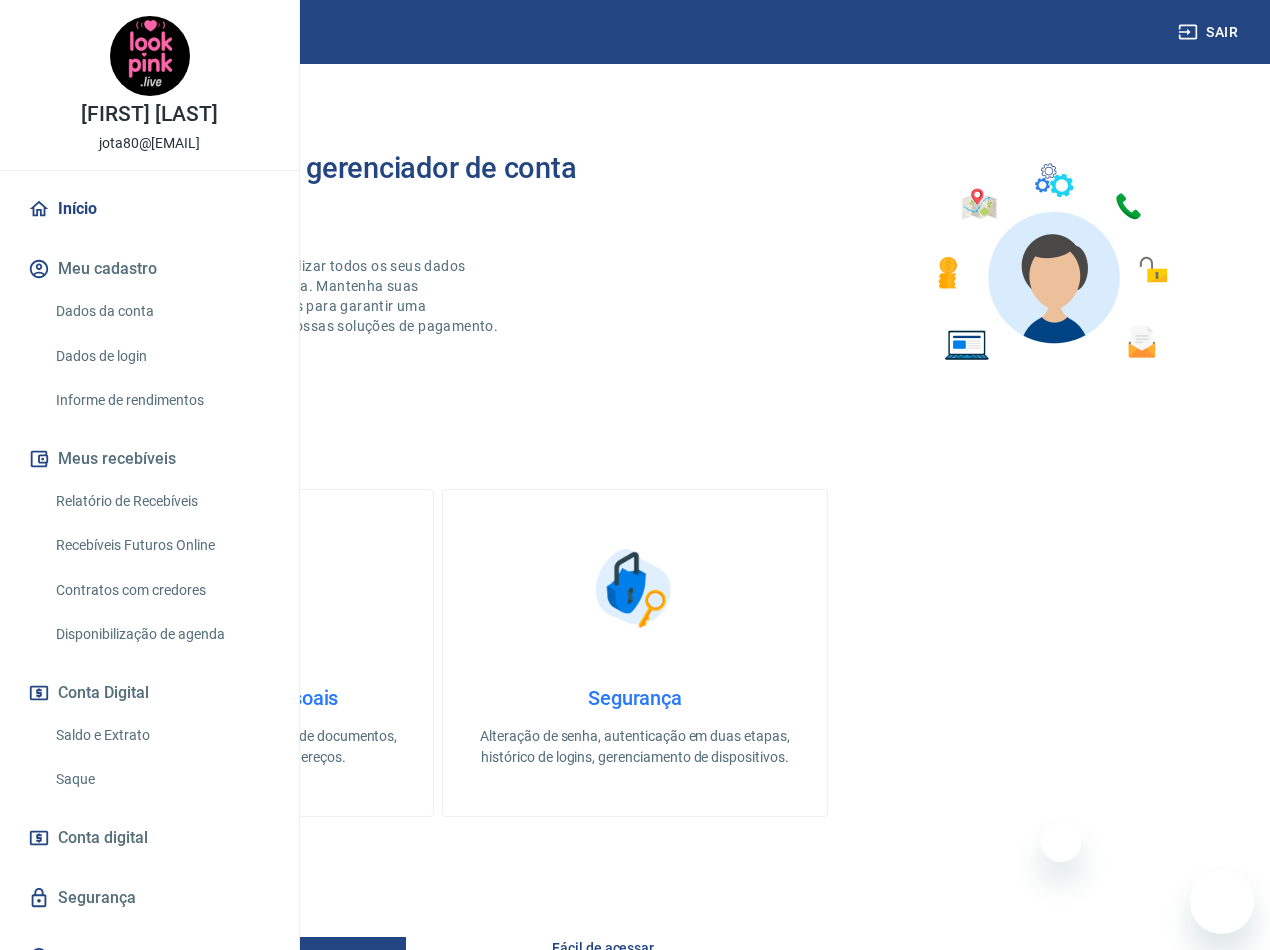 scroll, scrollTop: 0, scrollLeft: 0, axis: both 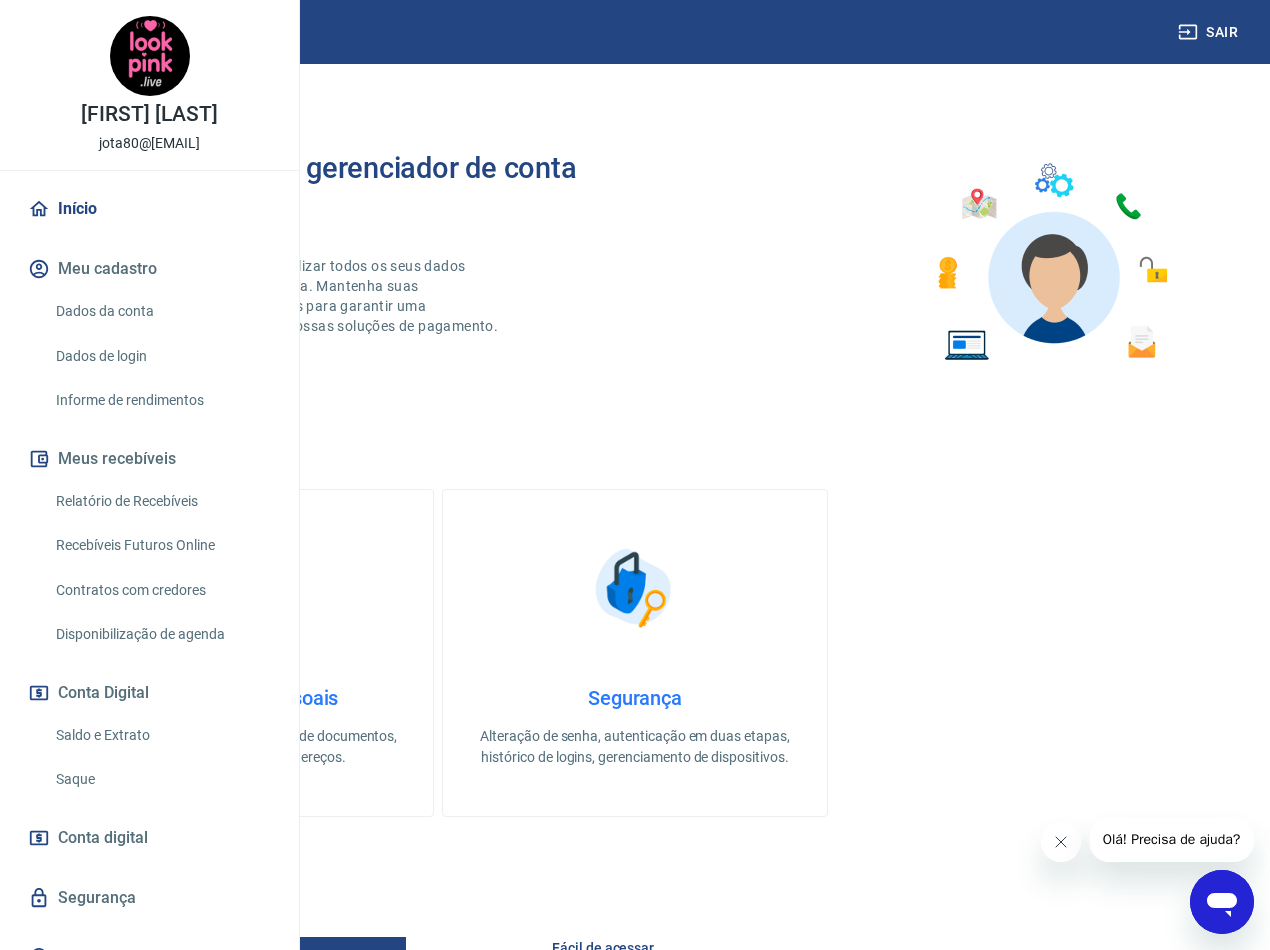click on "Relatório de Recebíveis" at bounding box center [161, 501] 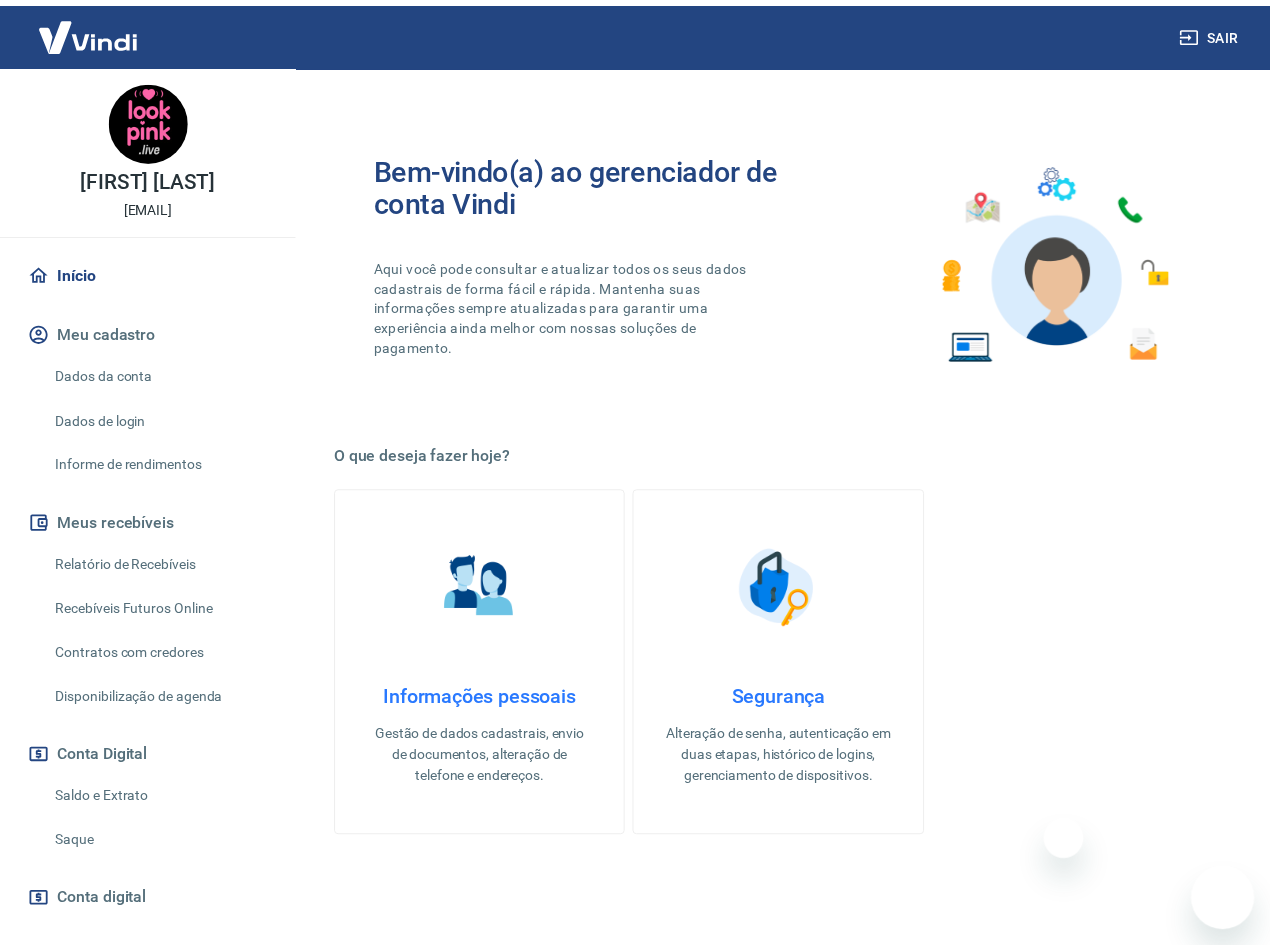 scroll, scrollTop: 0, scrollLeft: 0, axis: both 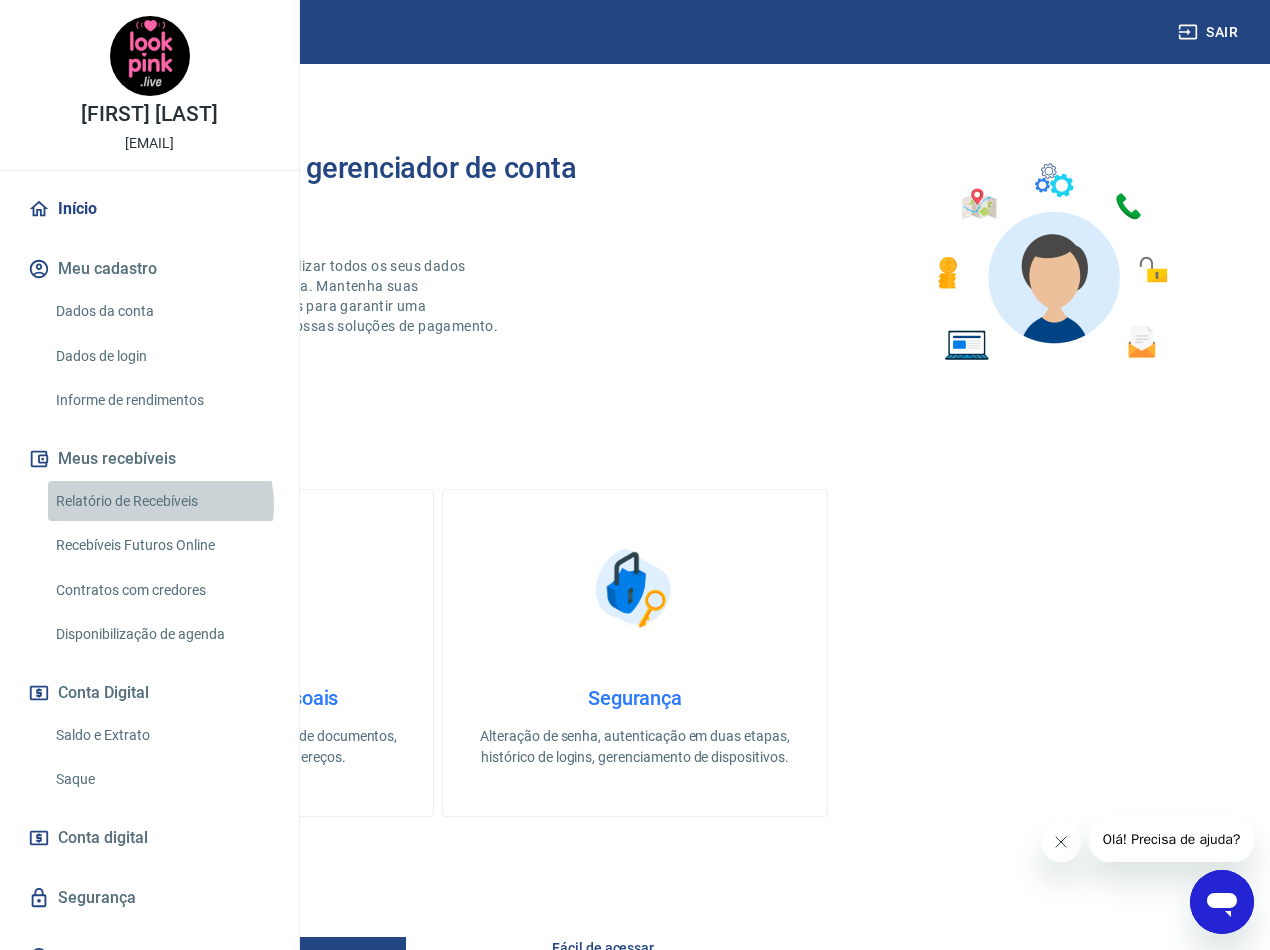 click on "Relatório de Recebíveis" at bounding box center (161, 501) 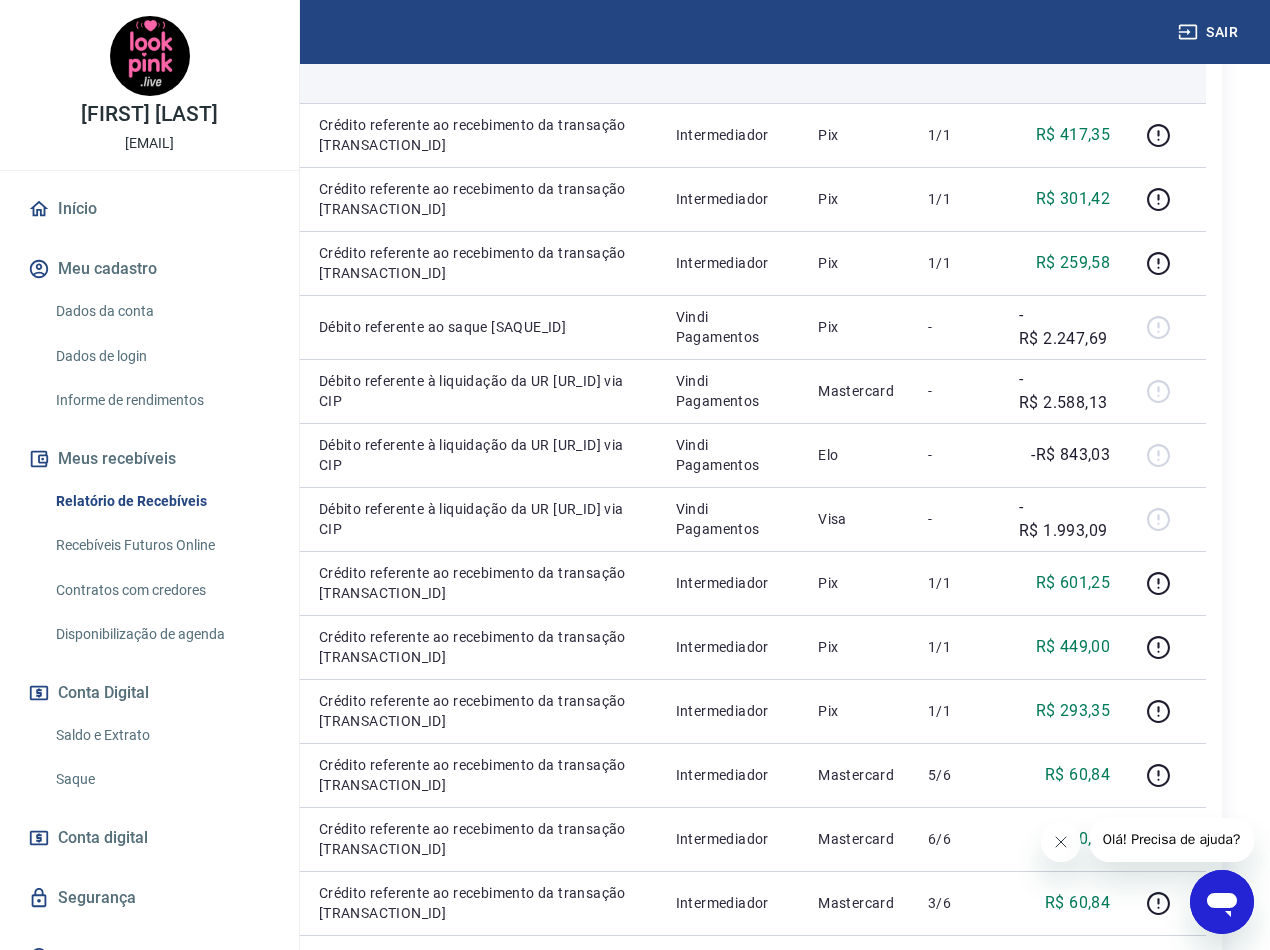 scroll, scrollTop: 700, scrollLeft: 0, axis: vertical 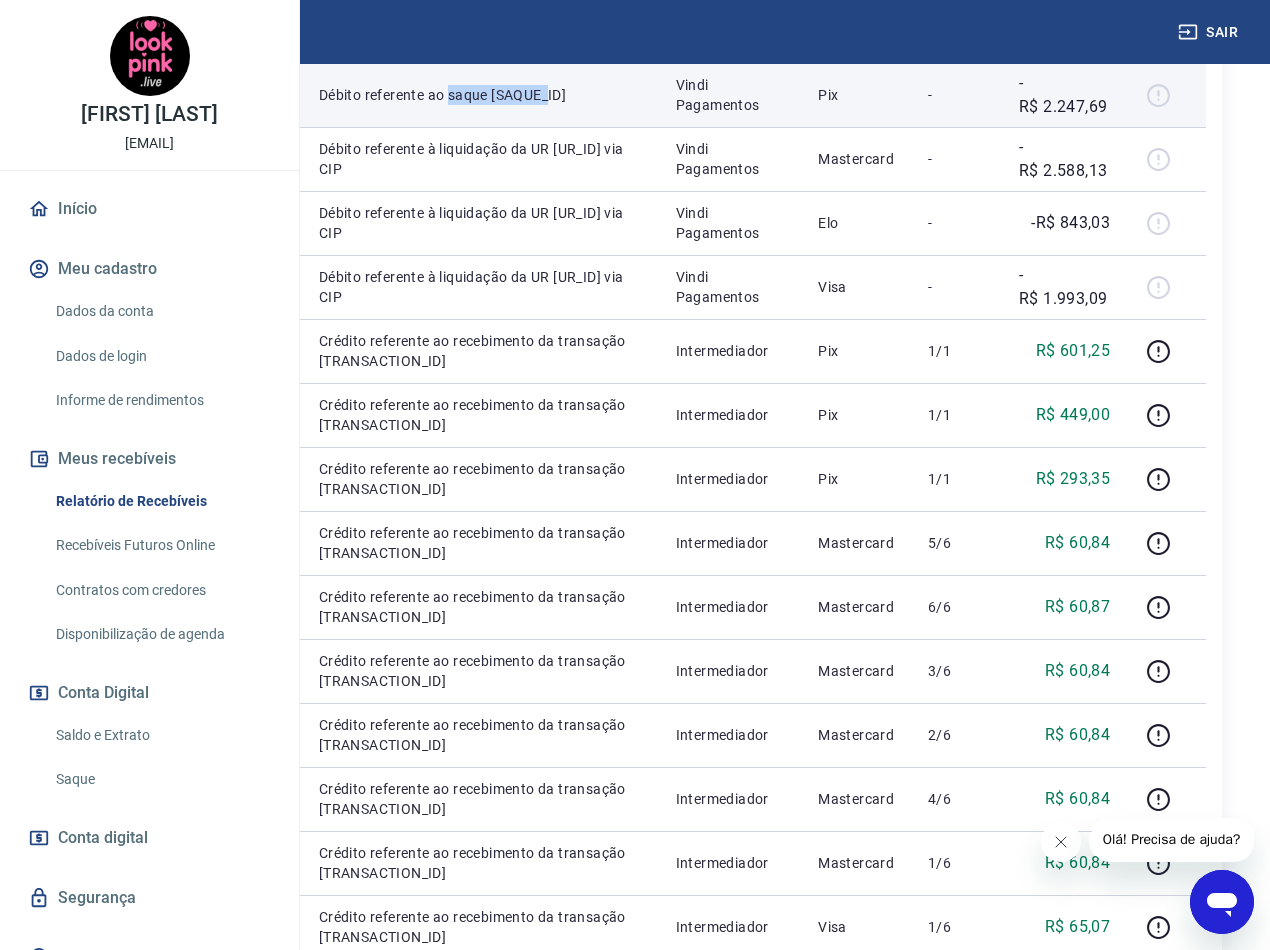 drag, startPoint x: 630, startPoint y: 263, endPoint x: 570, endPoint y: 243, distance: 63.245552 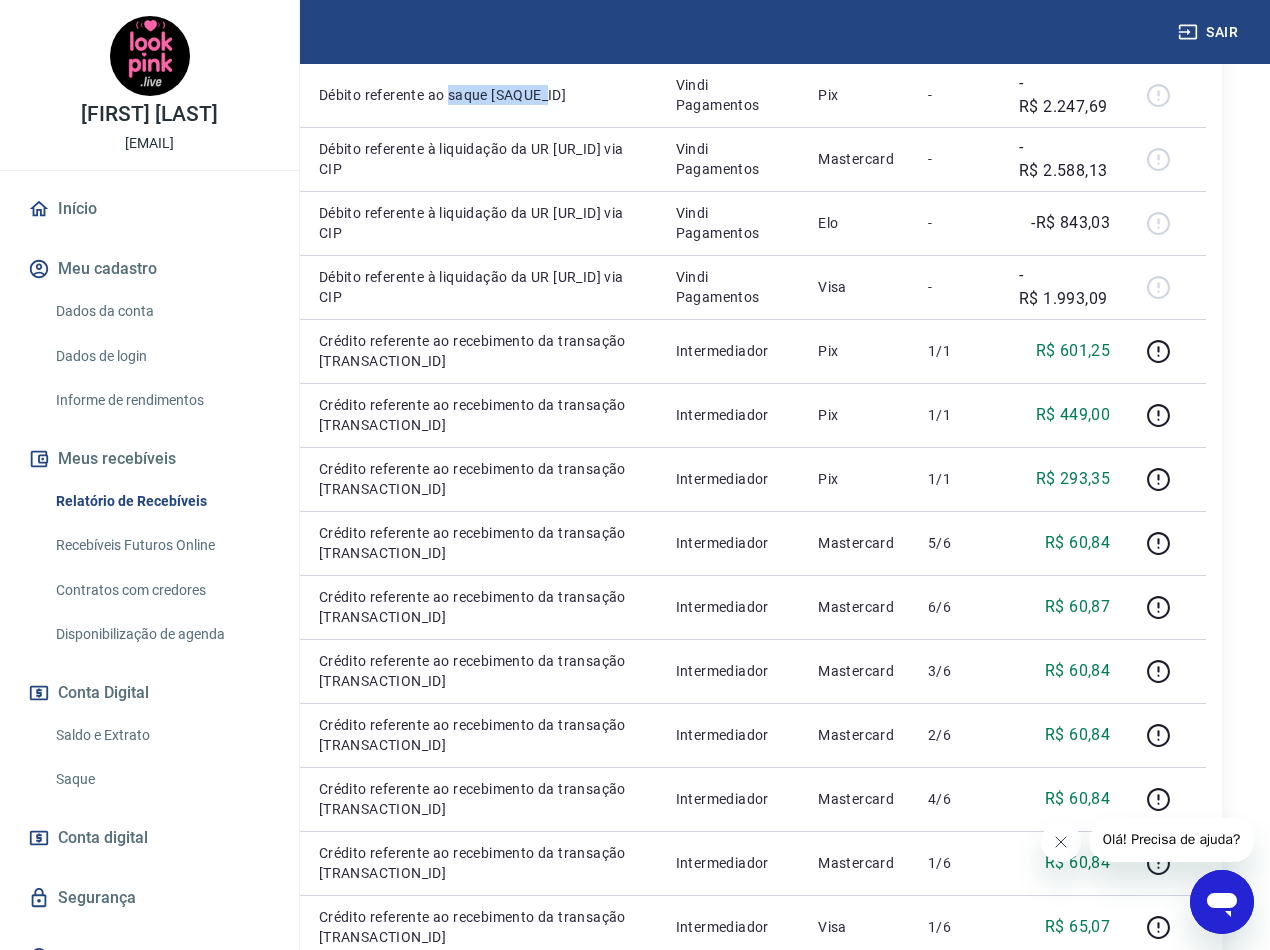 copy on "saque [SAQUE_ID]" 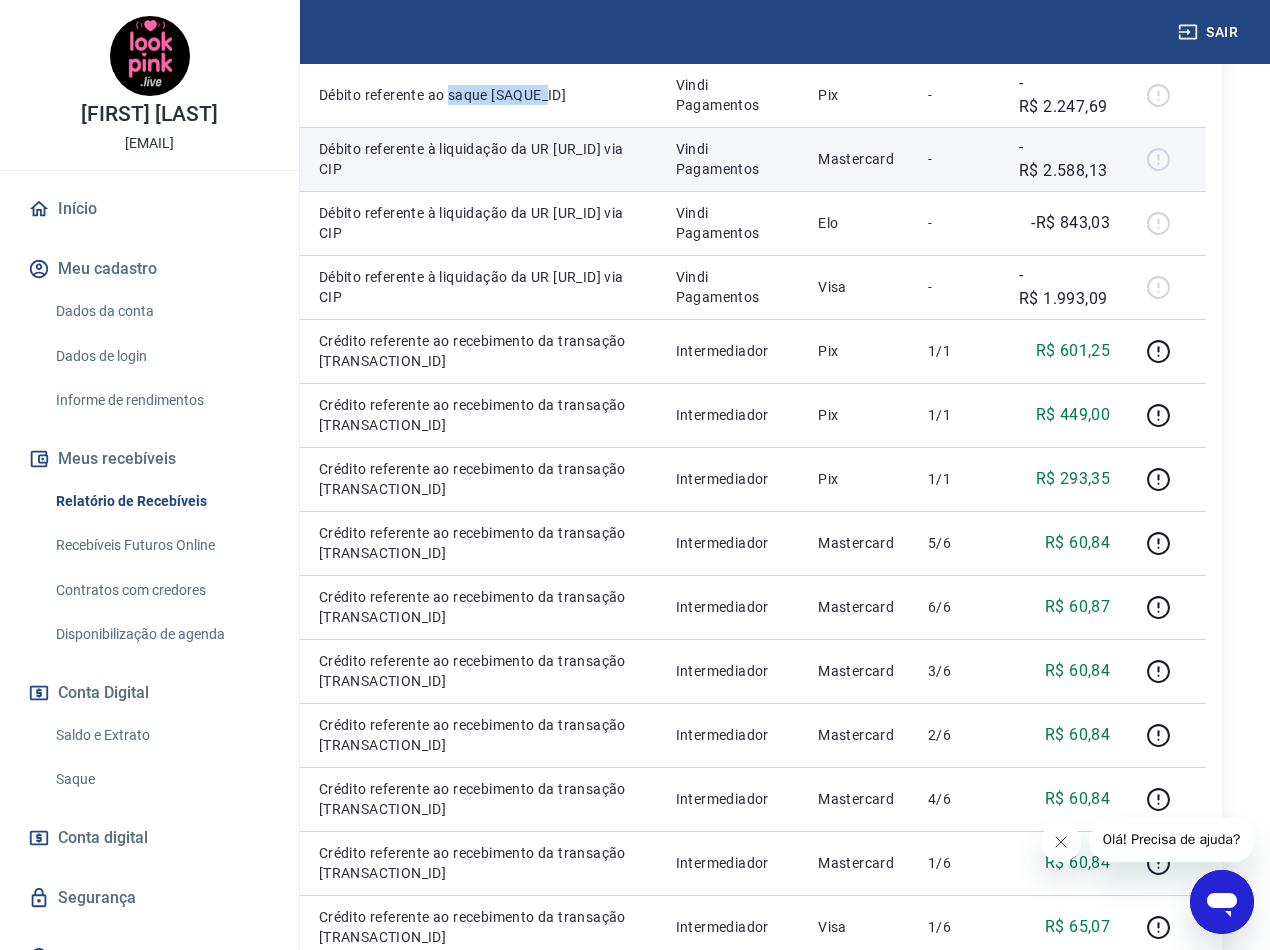drag, startPoint x: 648, startPoint y: 365, endPoint x: 573, endPoint y: 345, distance: 77.62087 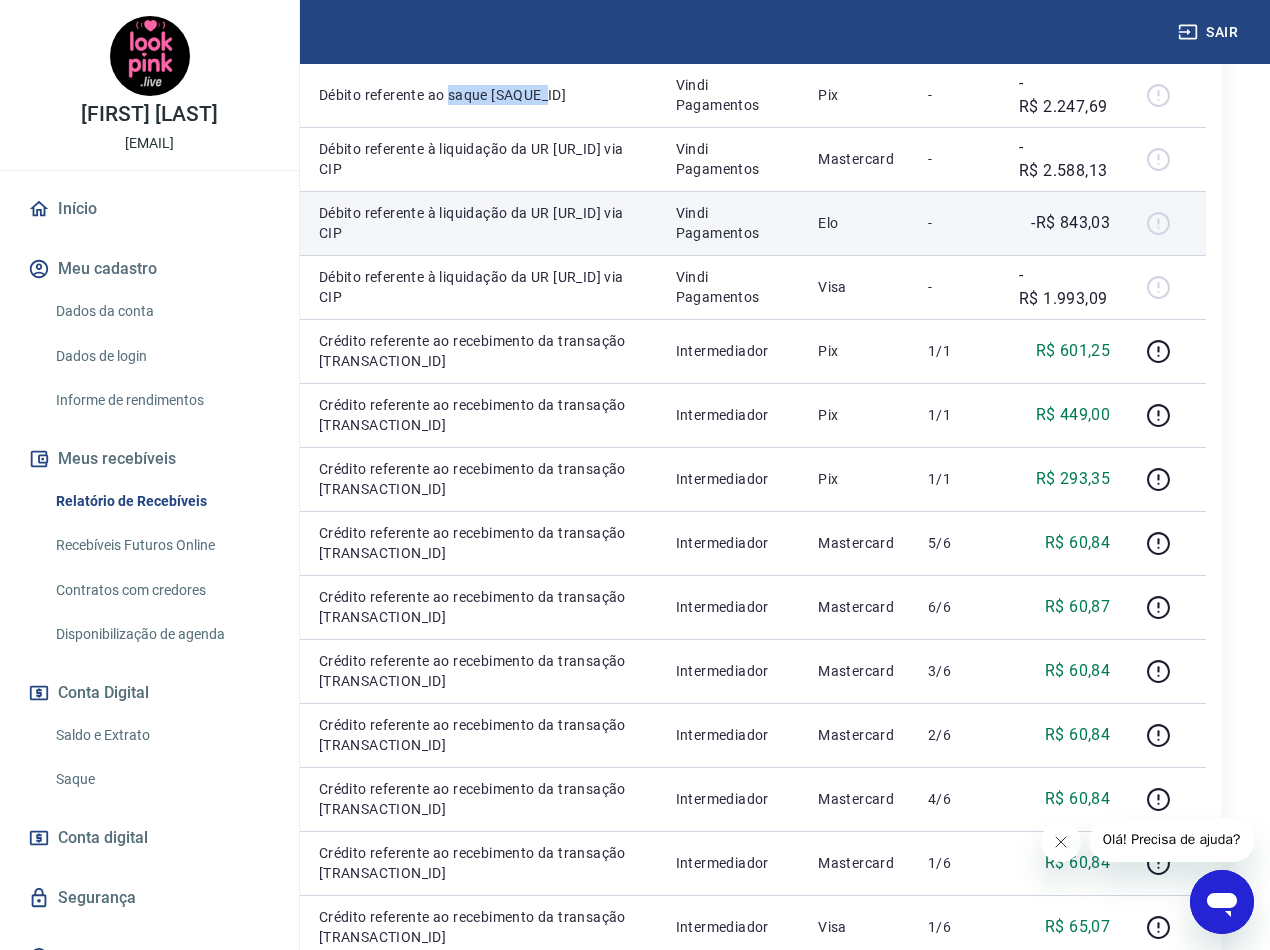 drag, startPoint x: 616, startPoint y: 467, endPoint x: 571, endPoint y: 453, distance: 47.127487 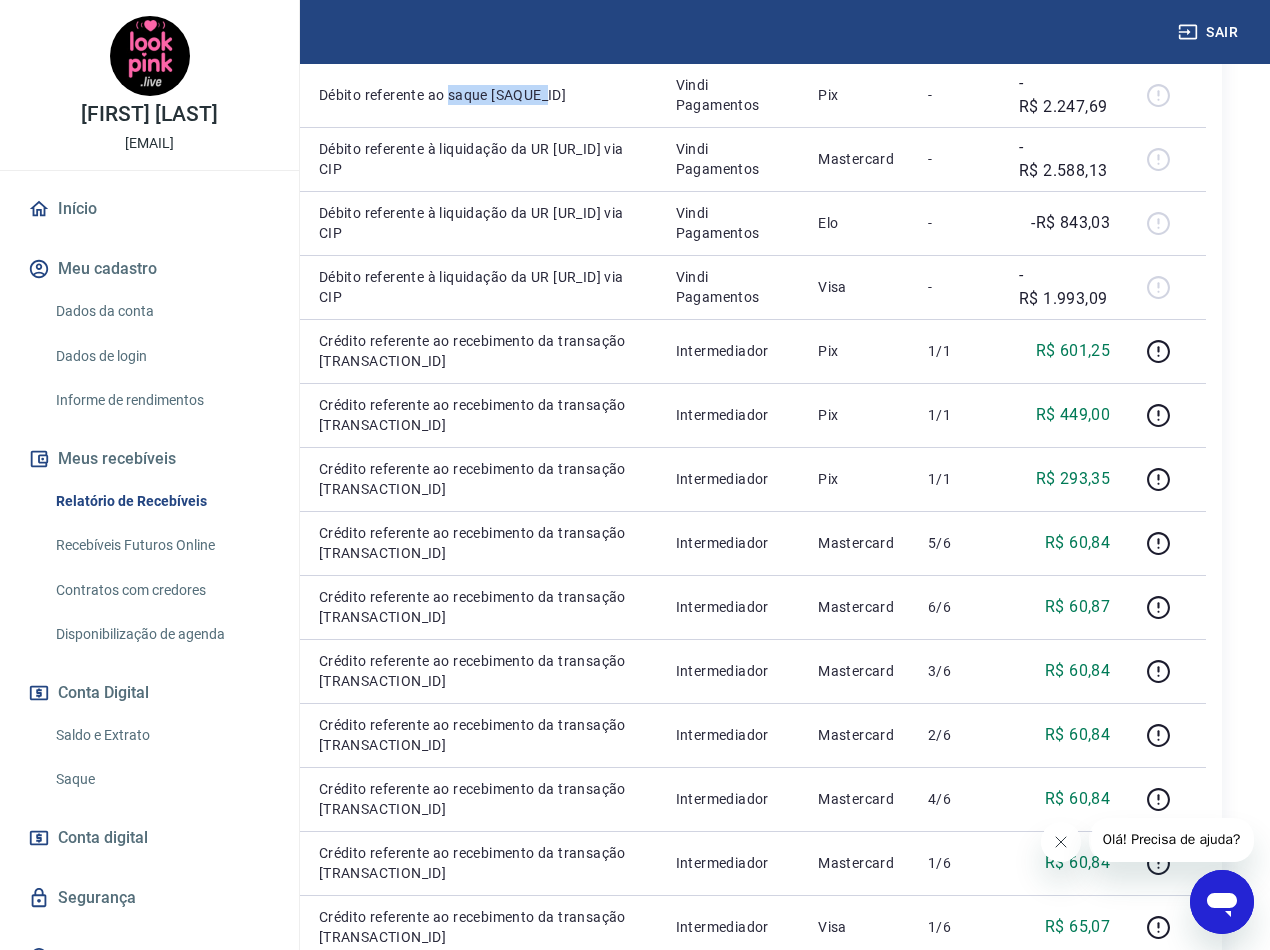 copy on "UR [UR_ID] via CIP" 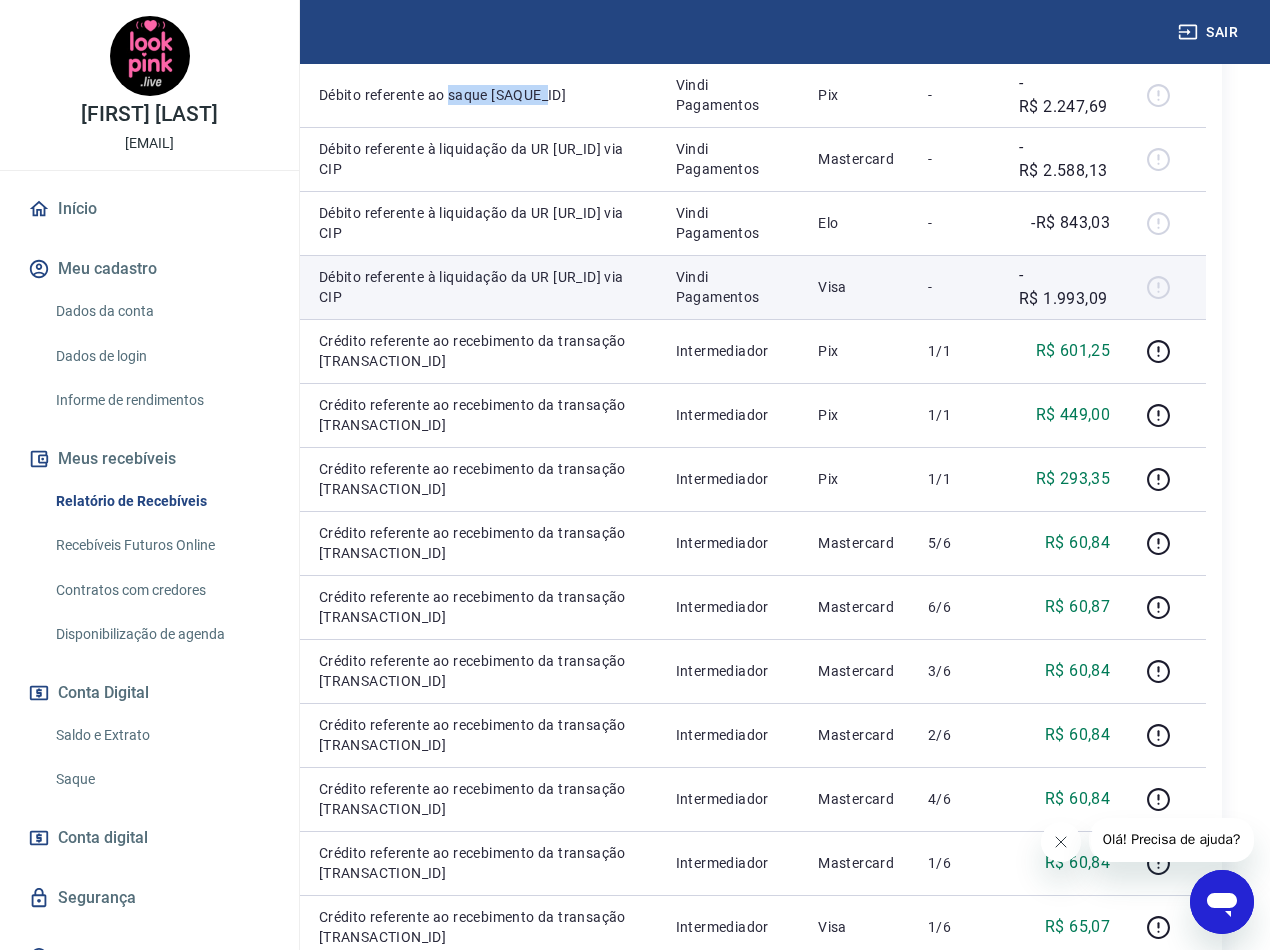 drag, startPoint x: 633, startPoint y: 567, endPoint x: 568, endPoint y: 537, distance: 71.5891 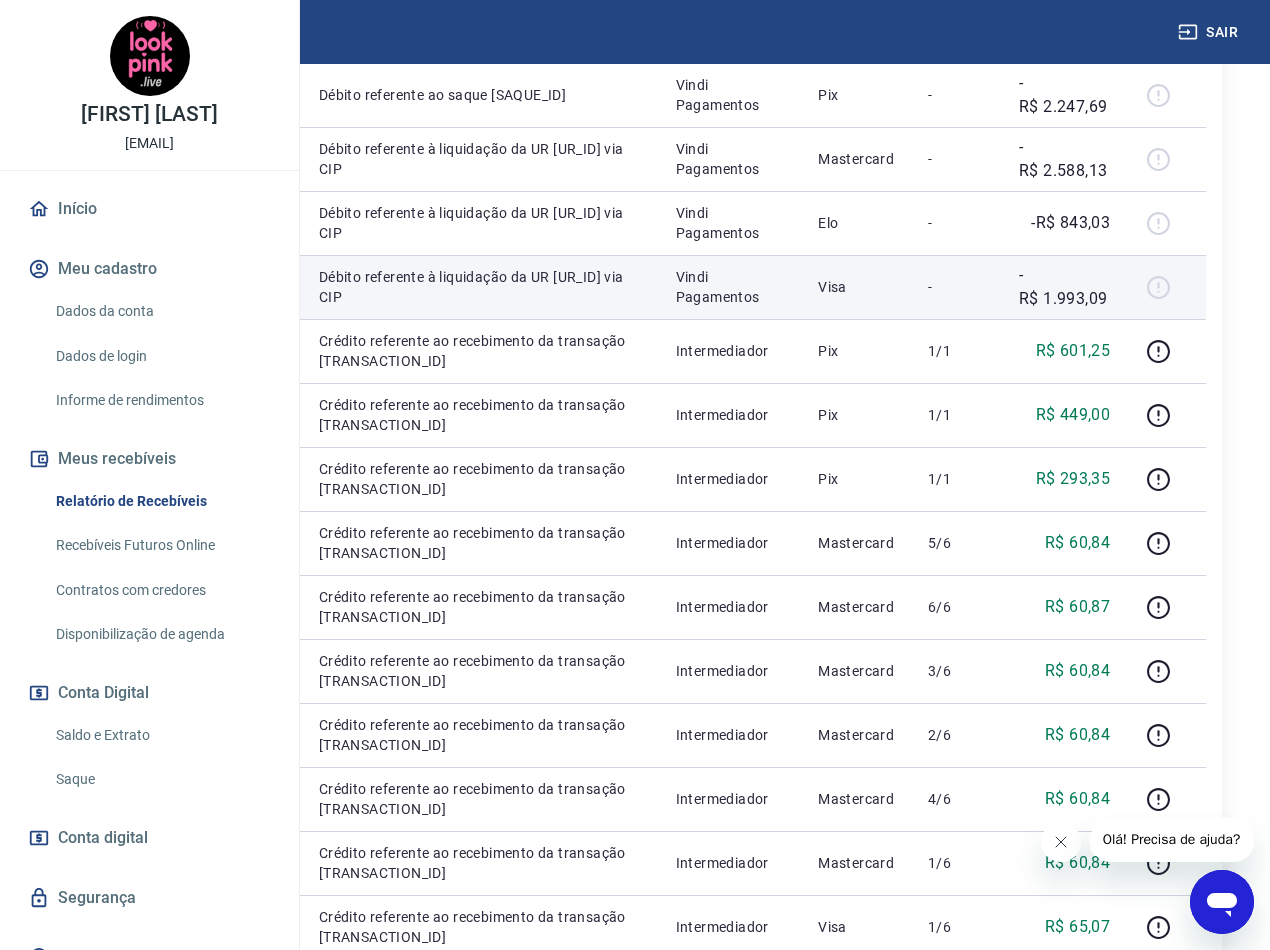 drag, startPoint x: 640, startPoint y: 564, endPoint x: 575, endPoint y: 550, distance: 66.4906 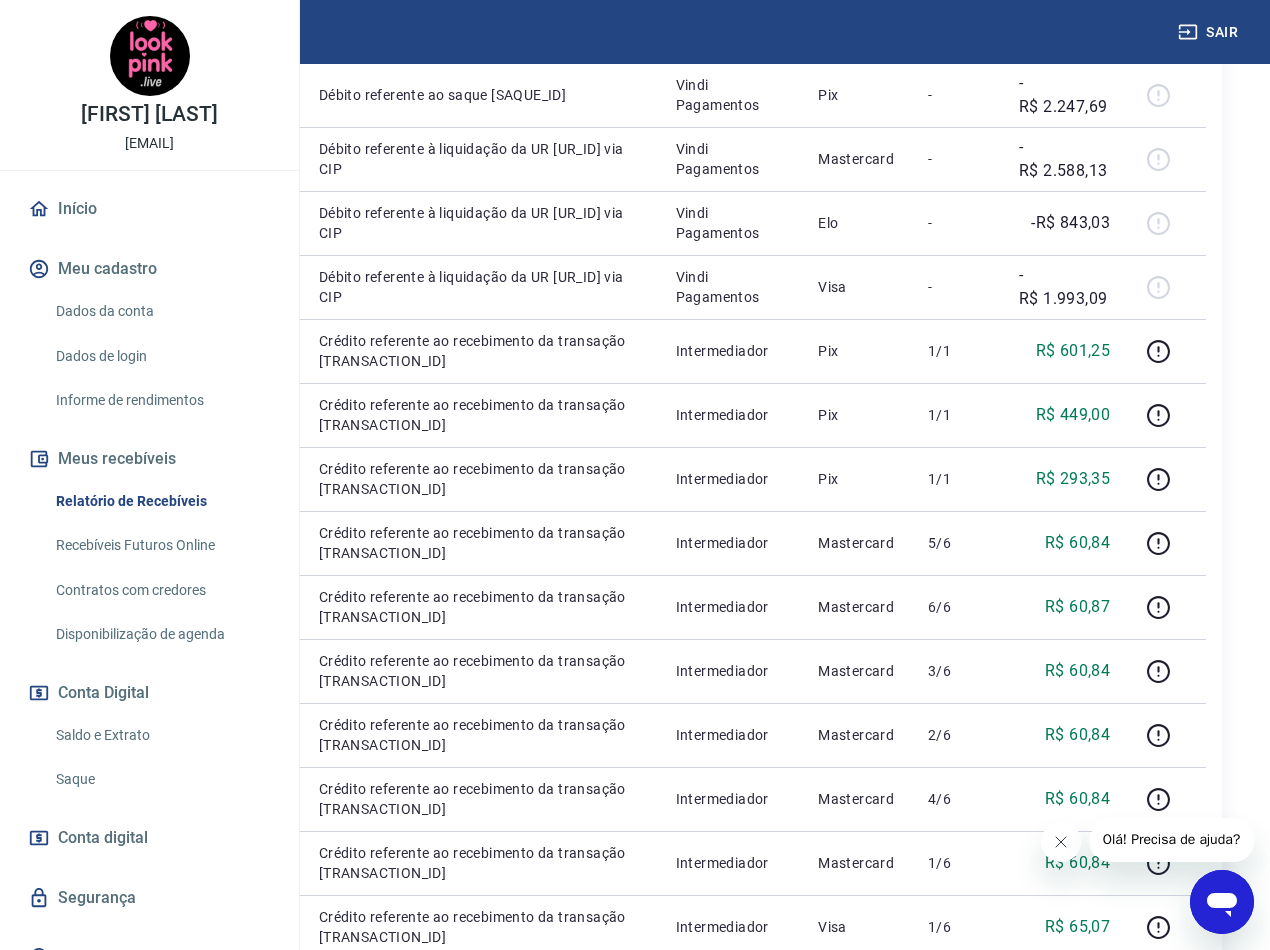 copy on "UR [UR_ID] via CIP" 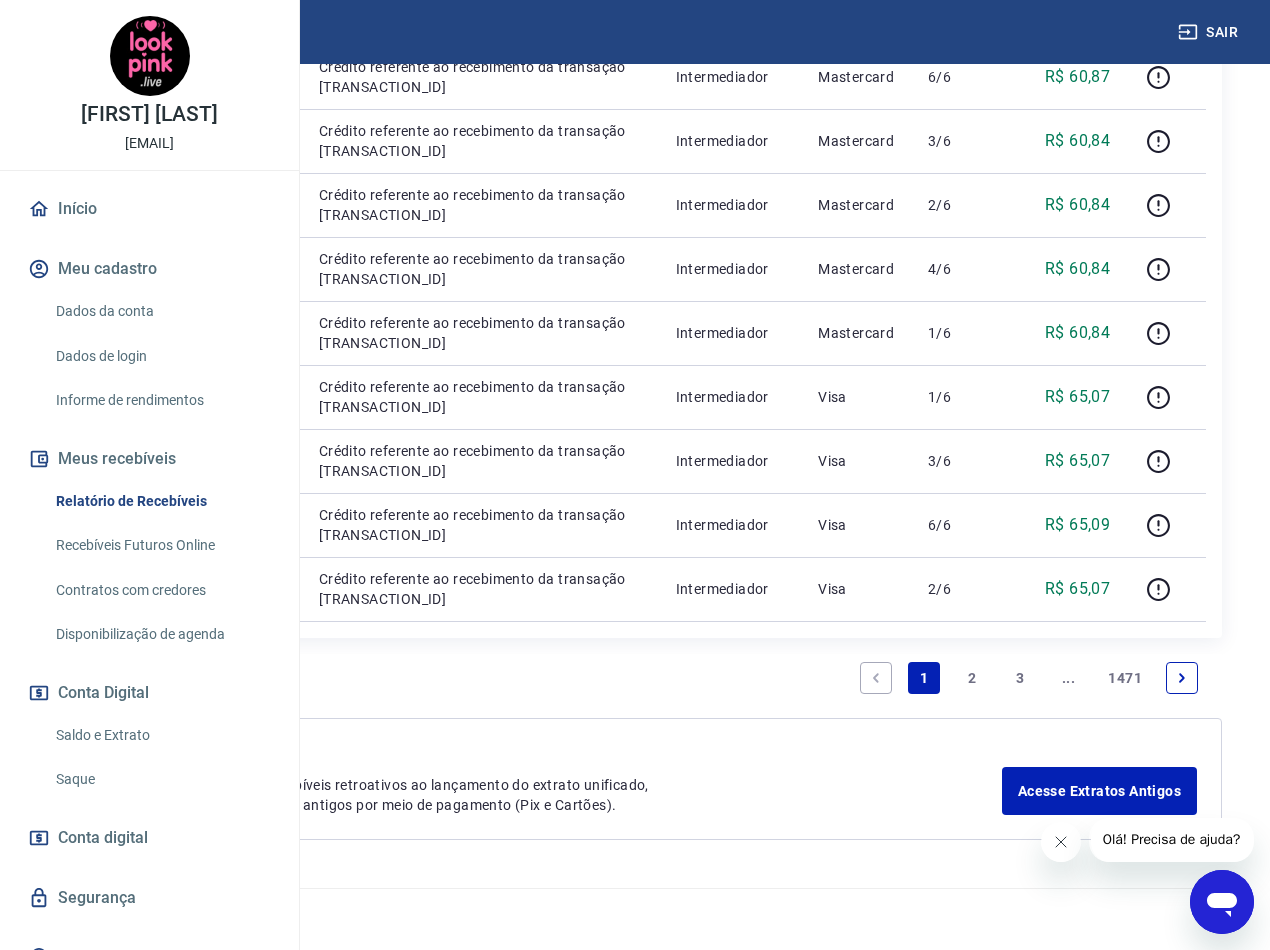 scroll, scrollTop: 1970, scrollLeft: 0, axis: vertical 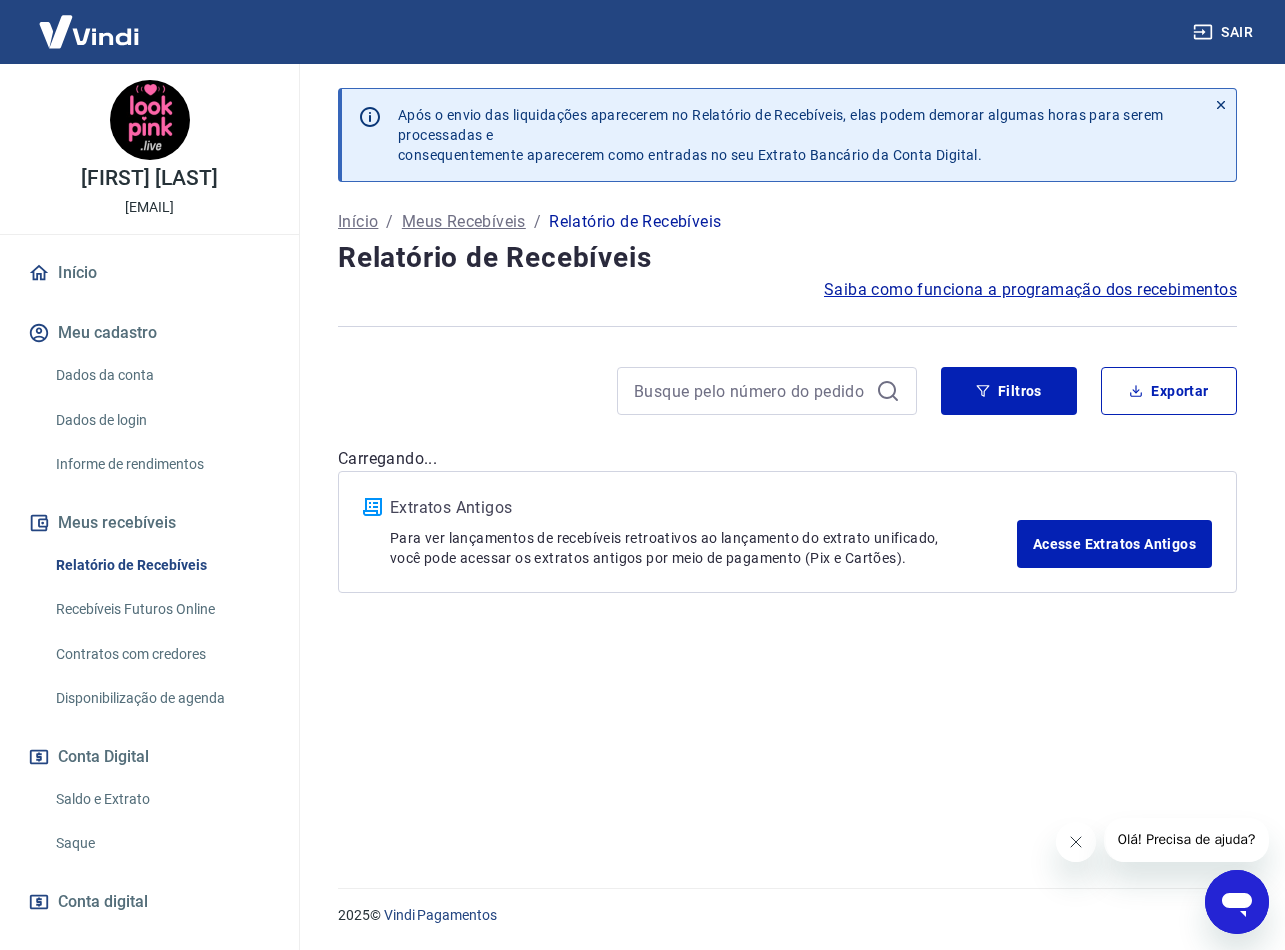 click 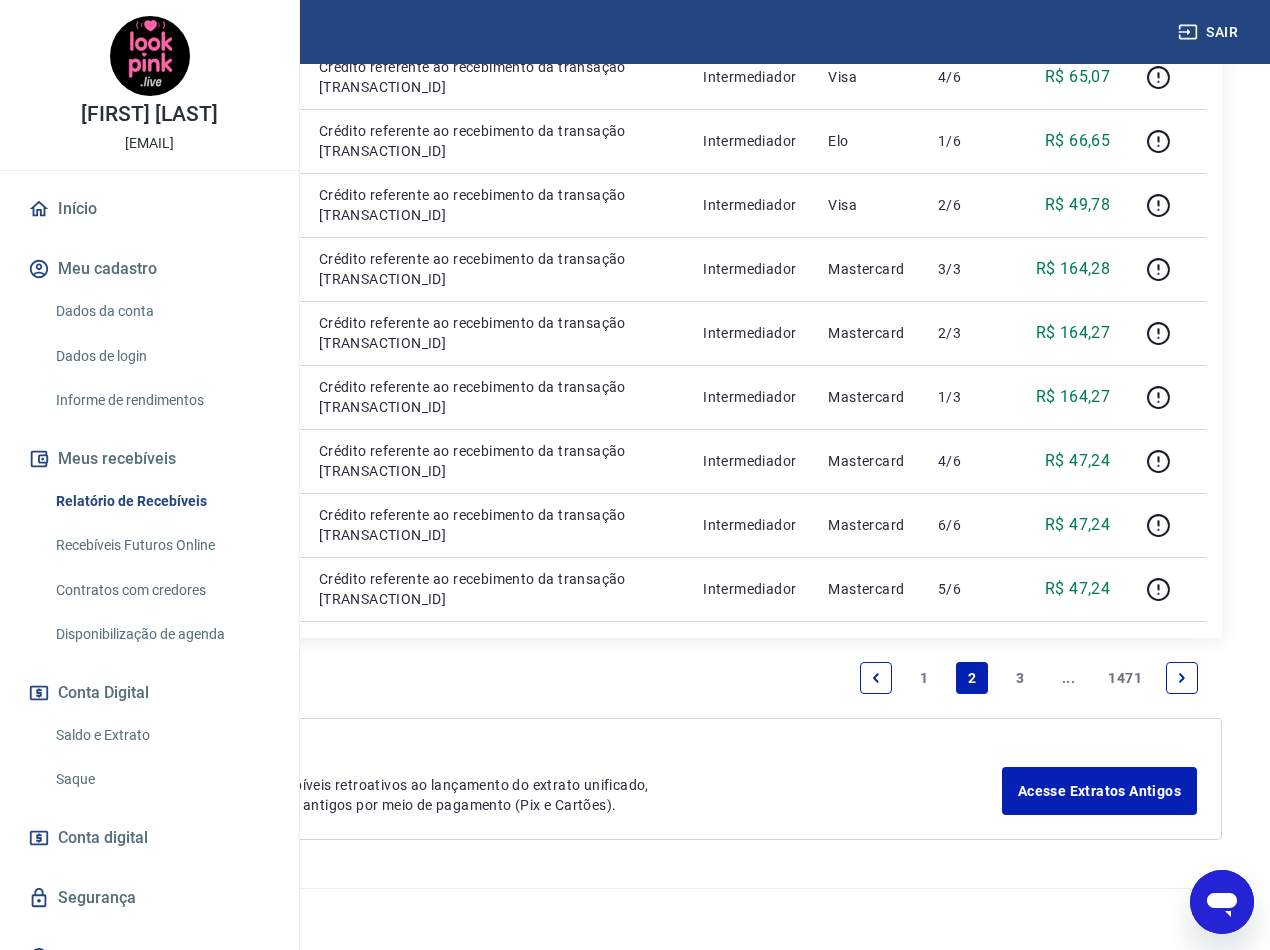 scroll, scrollTop: 1990, scrollLeft: 0, axis: vertical 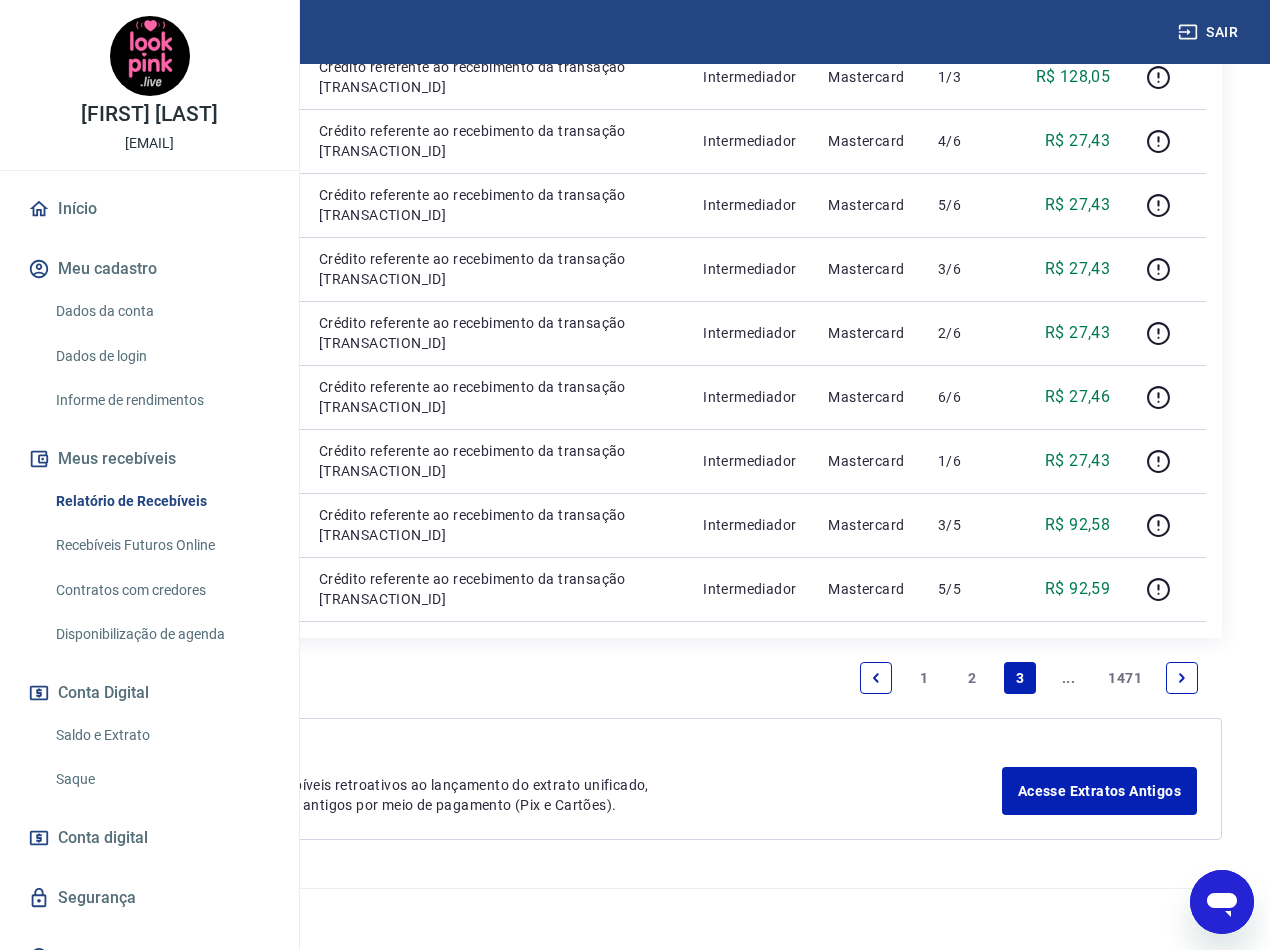 click 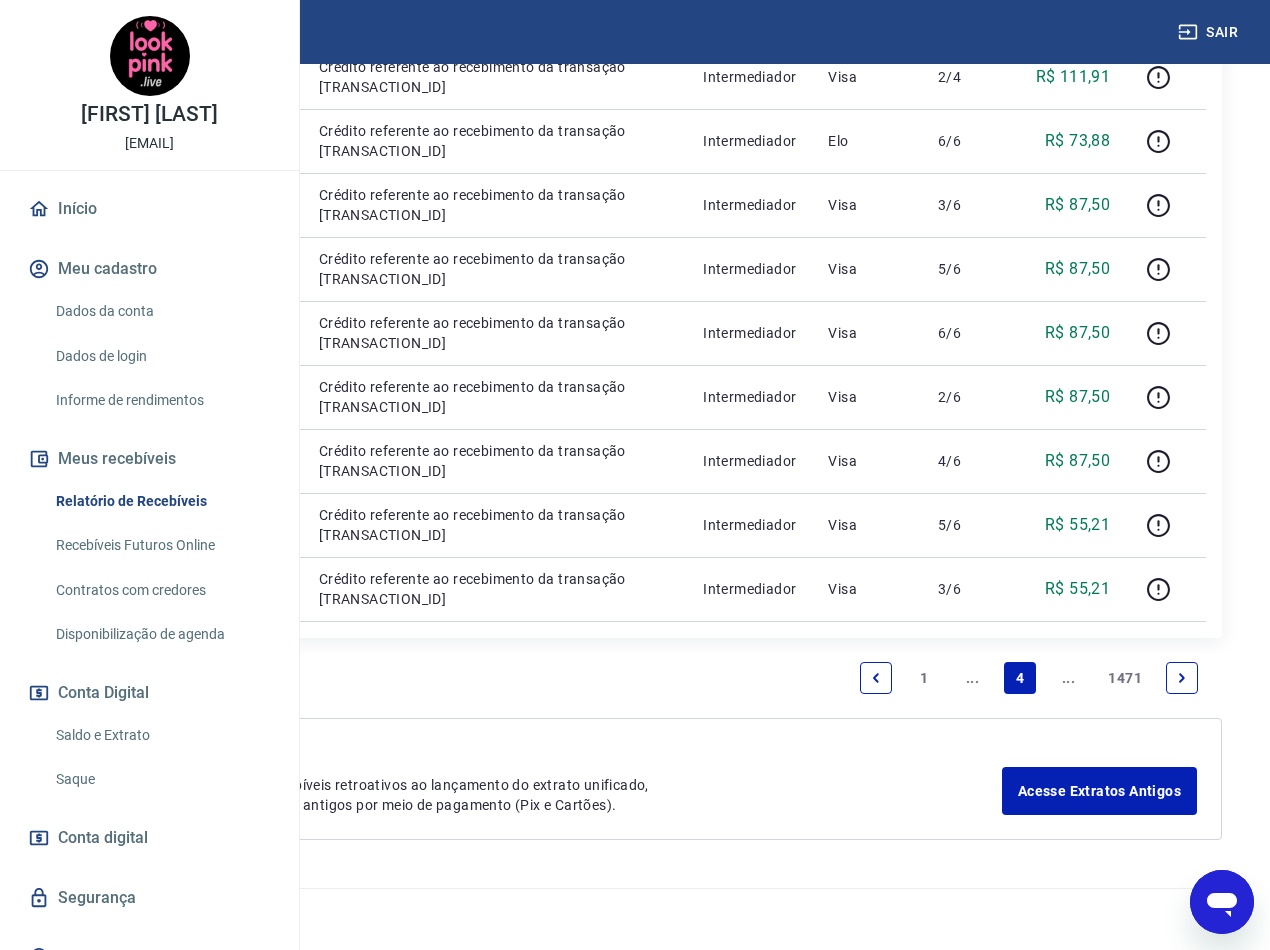 scroll, scrollTop: 1990, scrollLeft: 0, axis: vertical 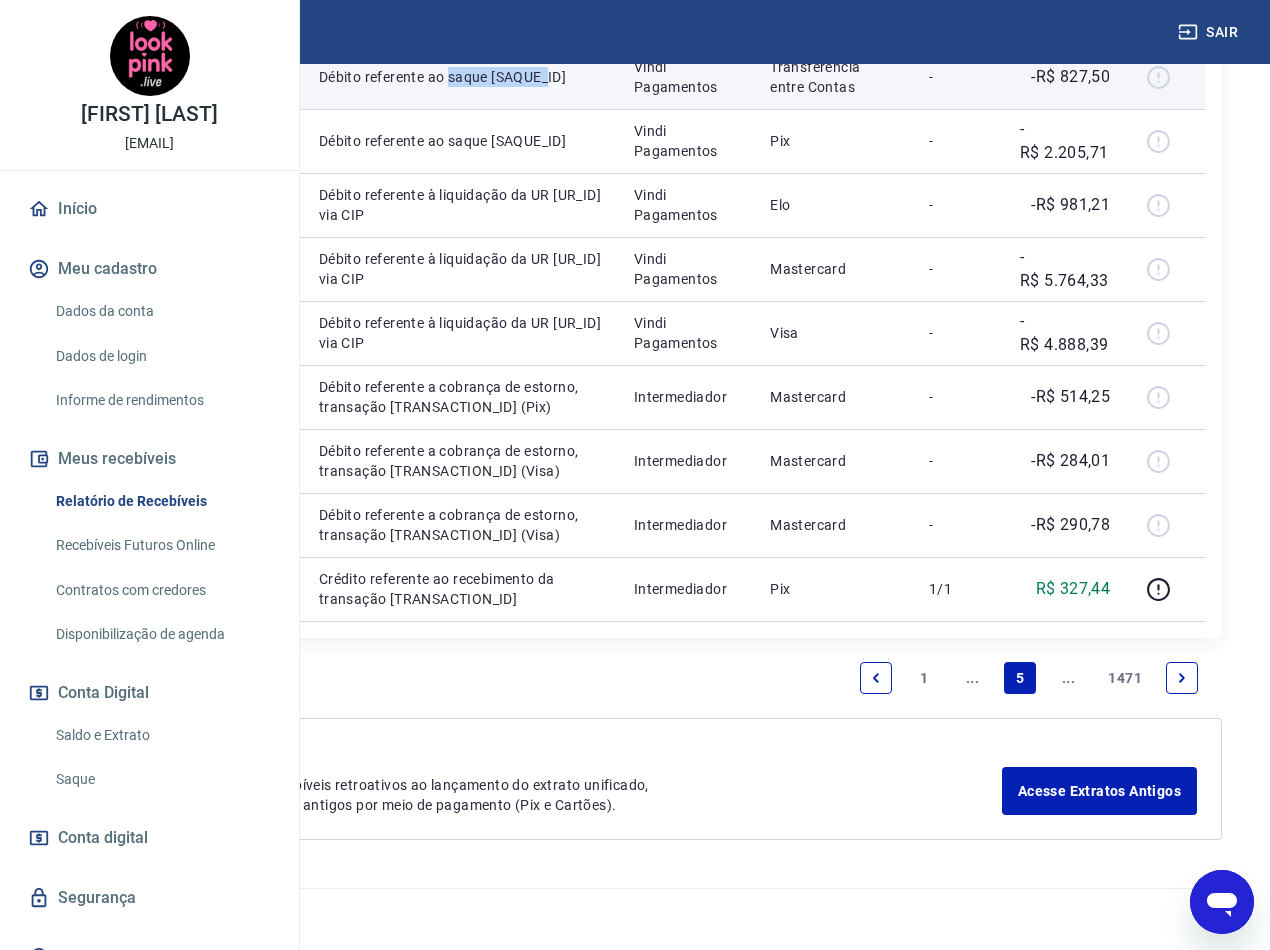 drag, startPoint x: 628, startPoint y: 320, endPoint x: 573, endPoint y: 301, distance: 58.189346 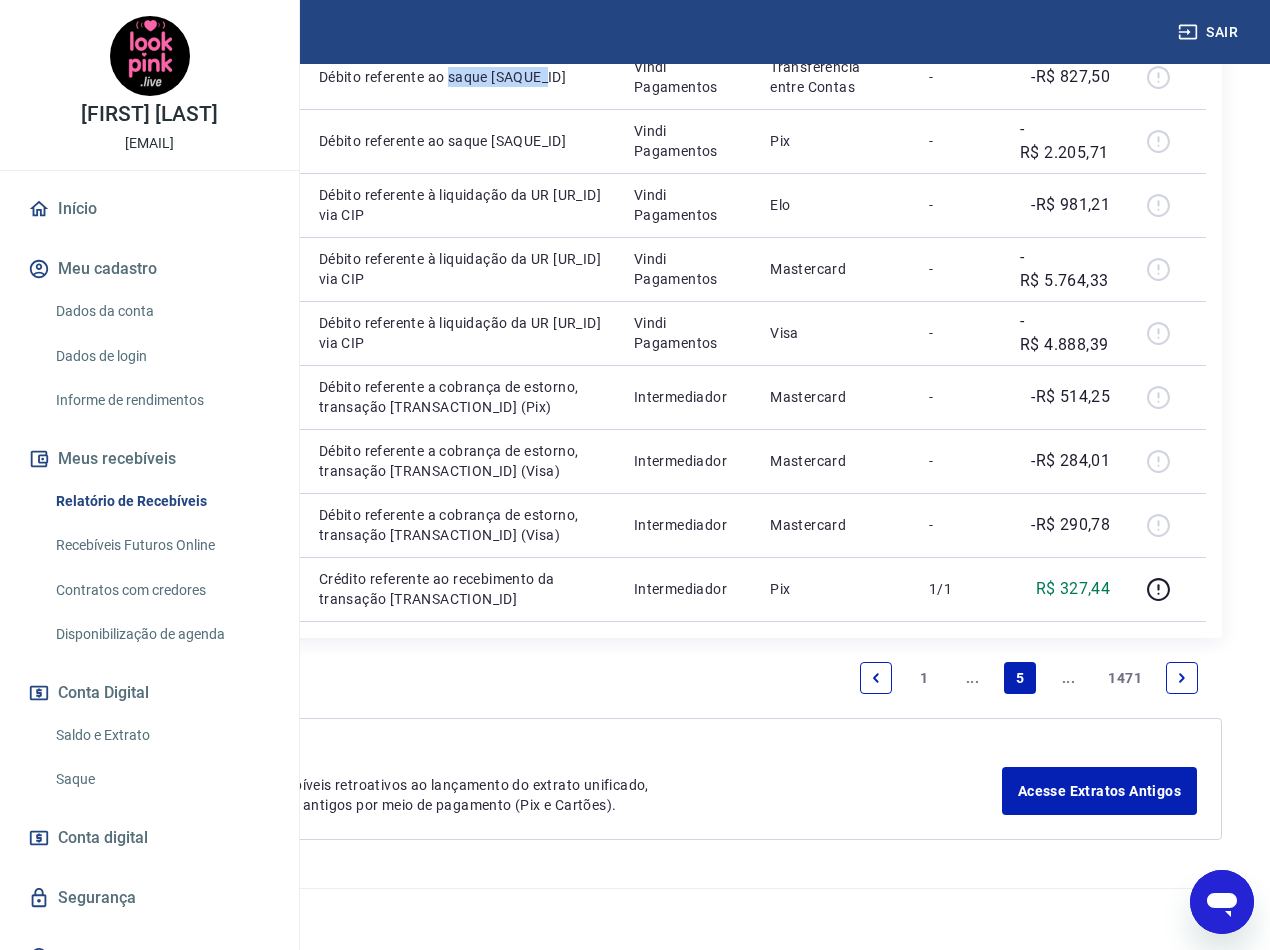 copy on "saque [SAQUE_ID]" 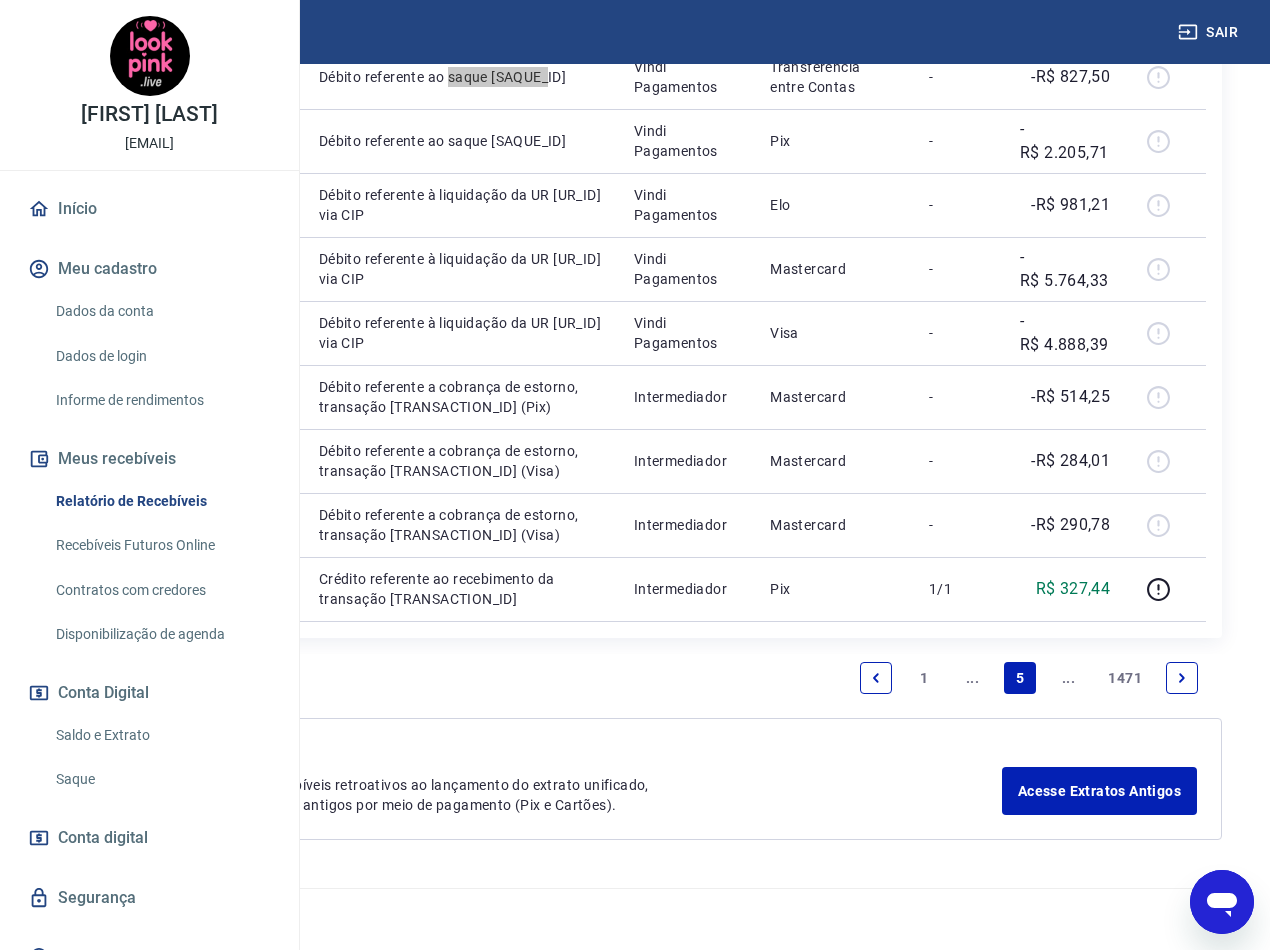 scroll, scrollTop: 2394, scrollLeft: 0, axis: vertical 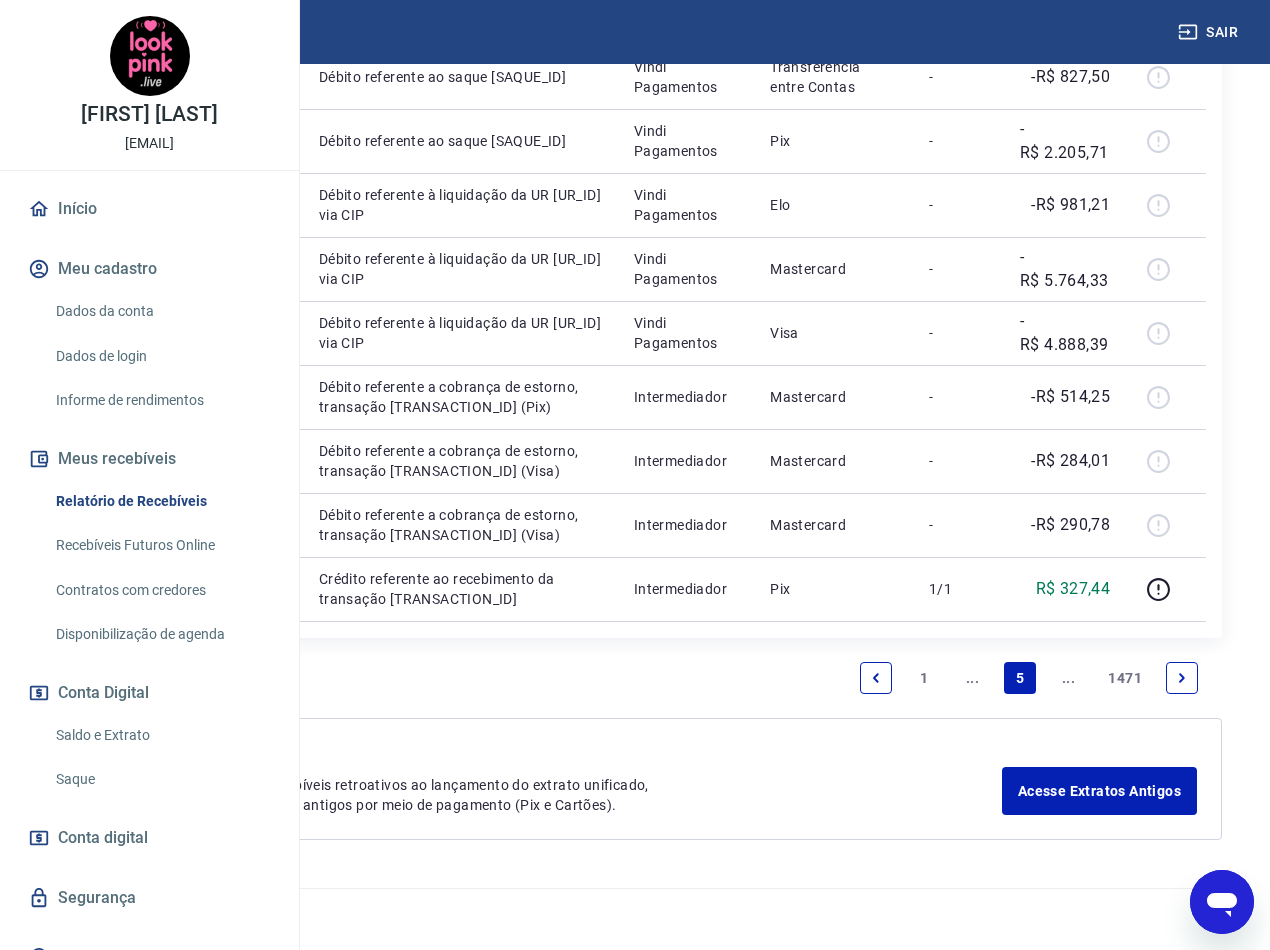 drag, startPoint x: 889, startPoint y: 684, endPoint x: 890, endPoint y: 695, distance: 11.045361 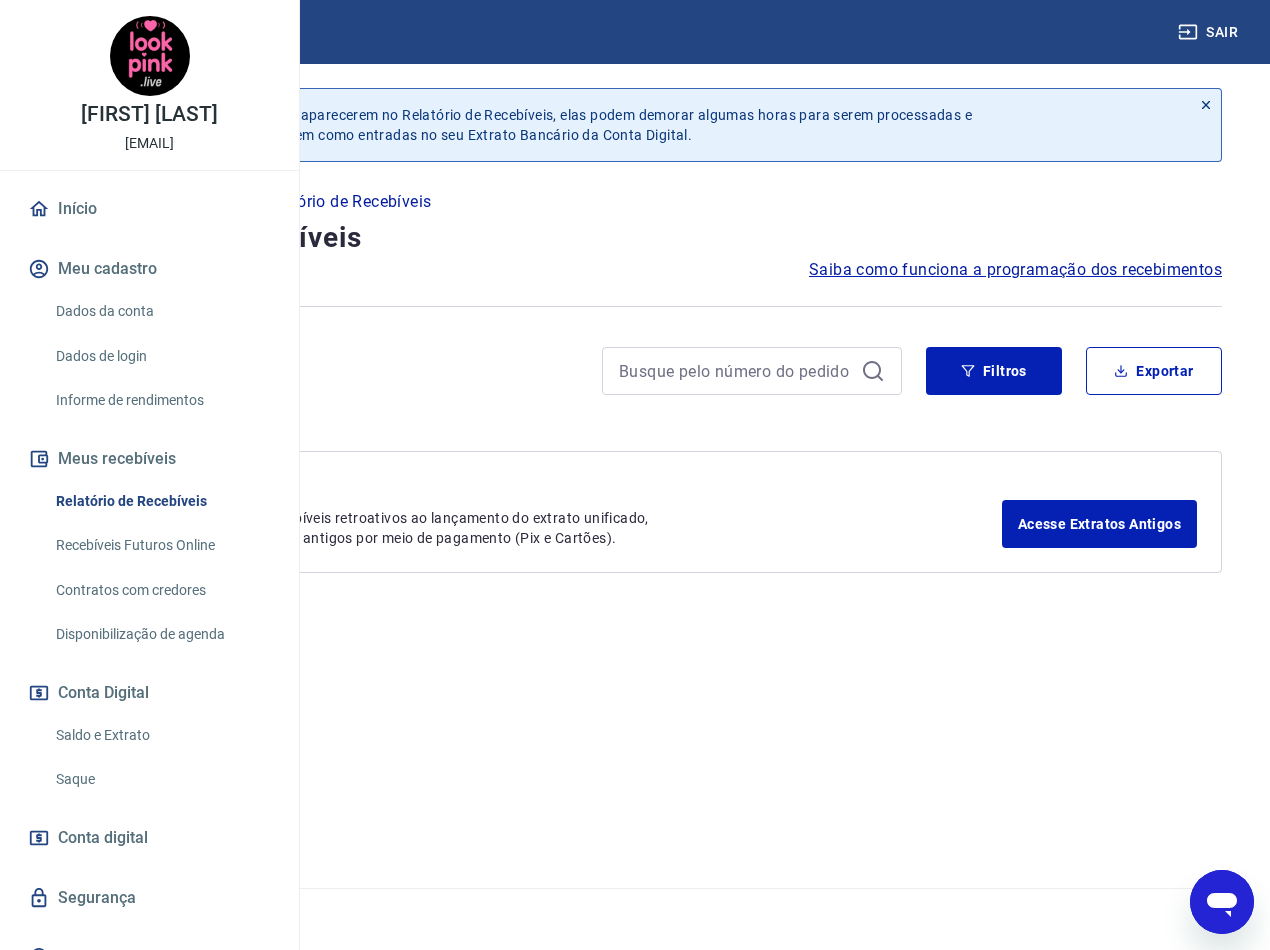 scroll, scrollTop: 0, scrollLeft: 0, axis: both 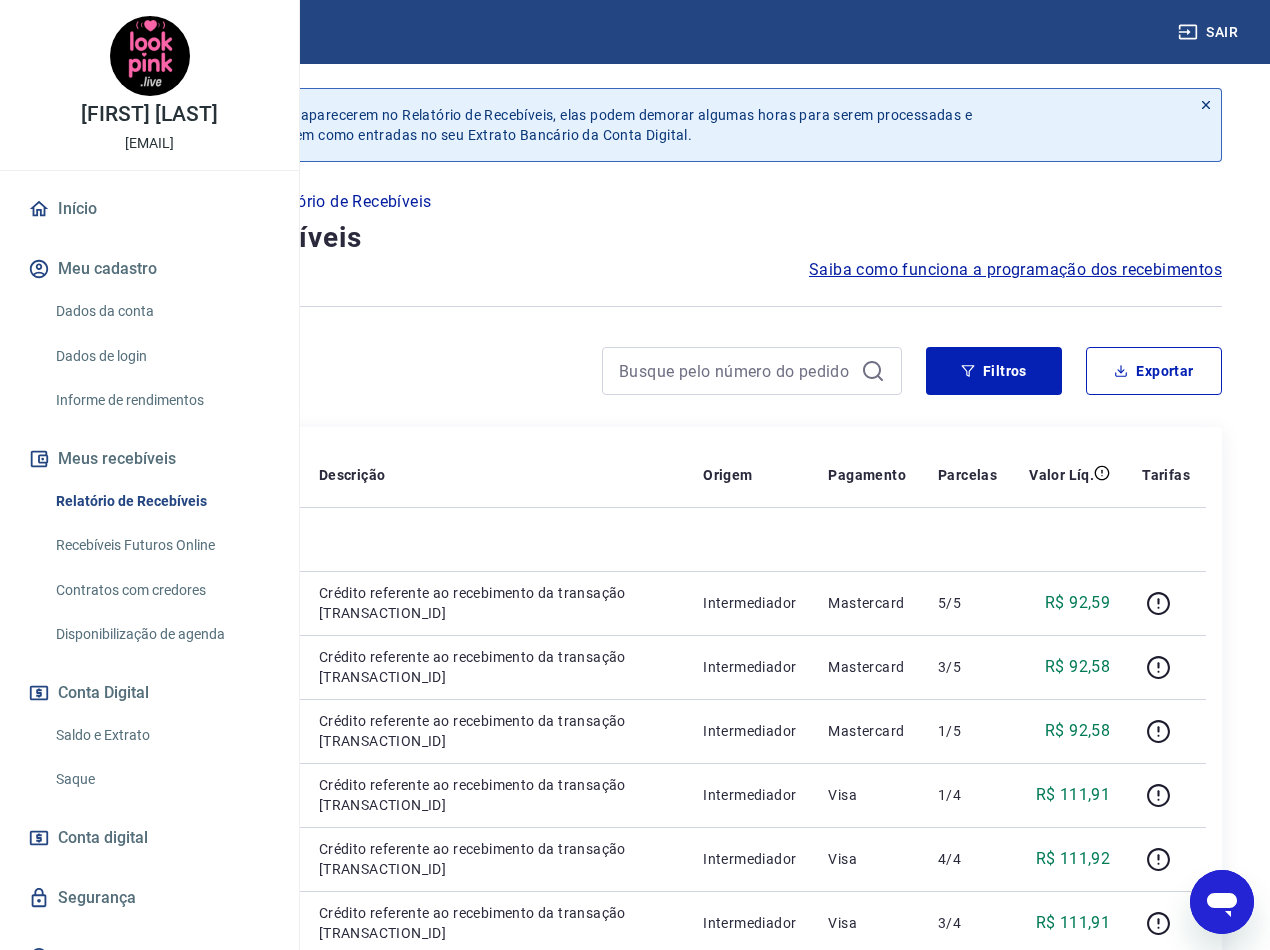 click on "Relatório de Recebíveis" at bounding box center (161, 501) 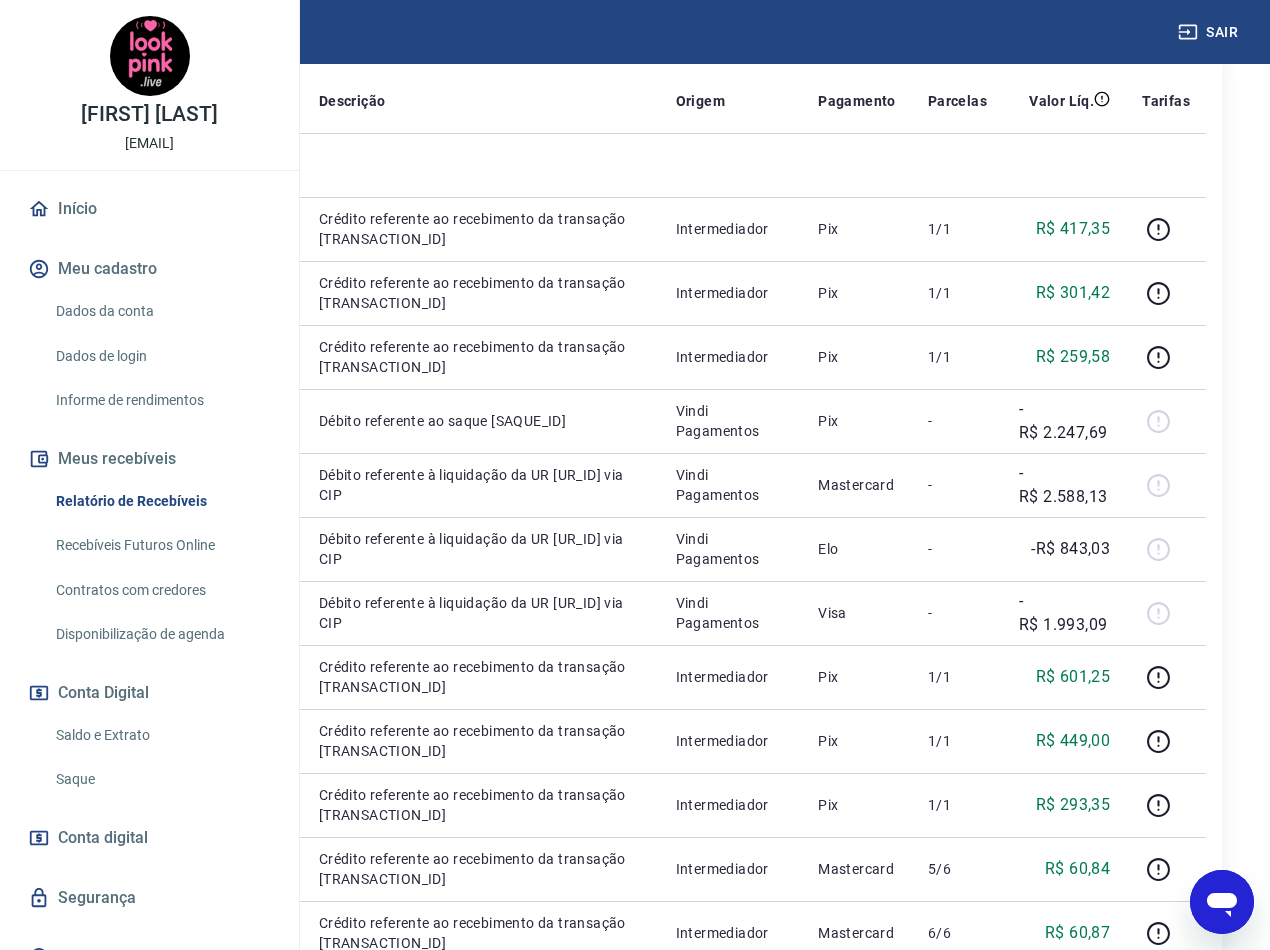 scroll, scrollTop: 400, scrollLeft: 0, axis: vertical 